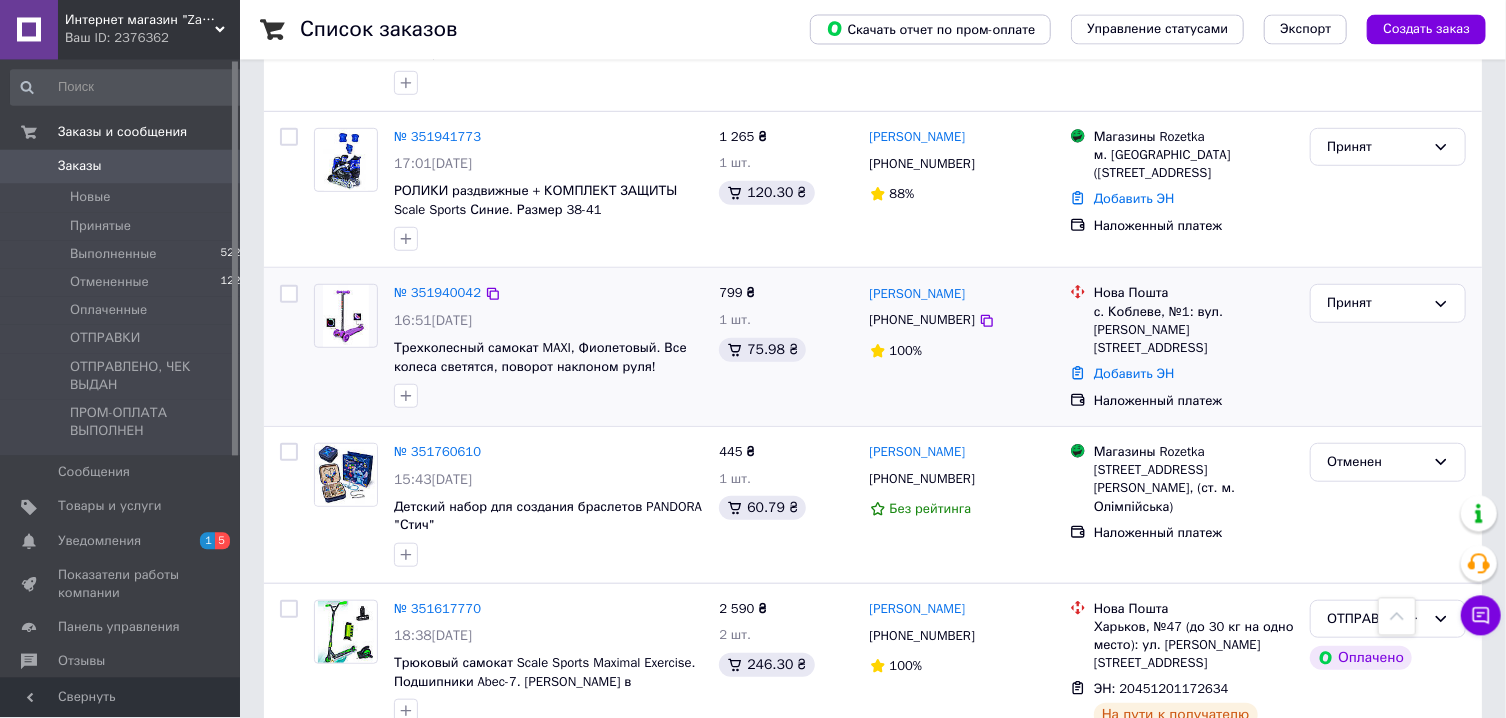 scroll, scrollTop: 643, scrollLeft: 0, axis: vertical 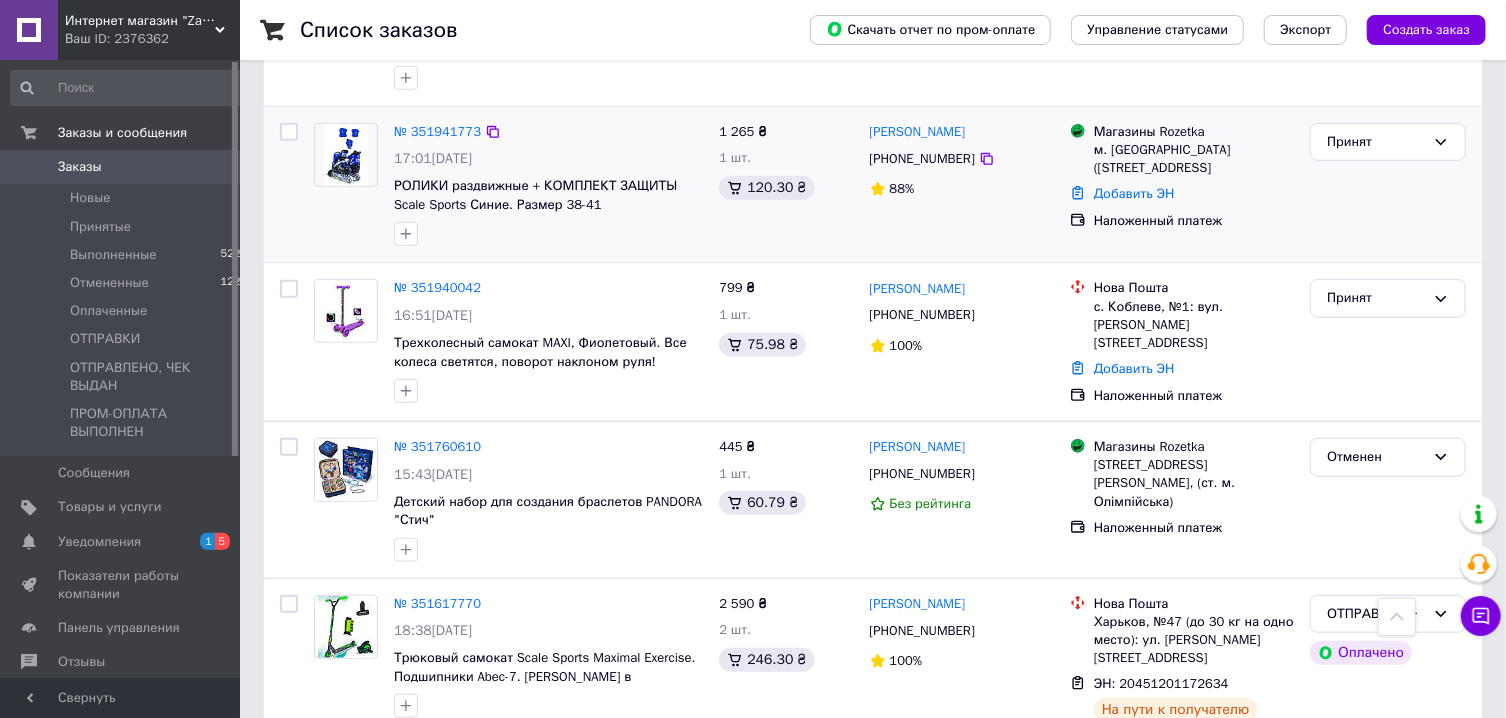 click on "№ 351941773" at bounding box center [437, 132] 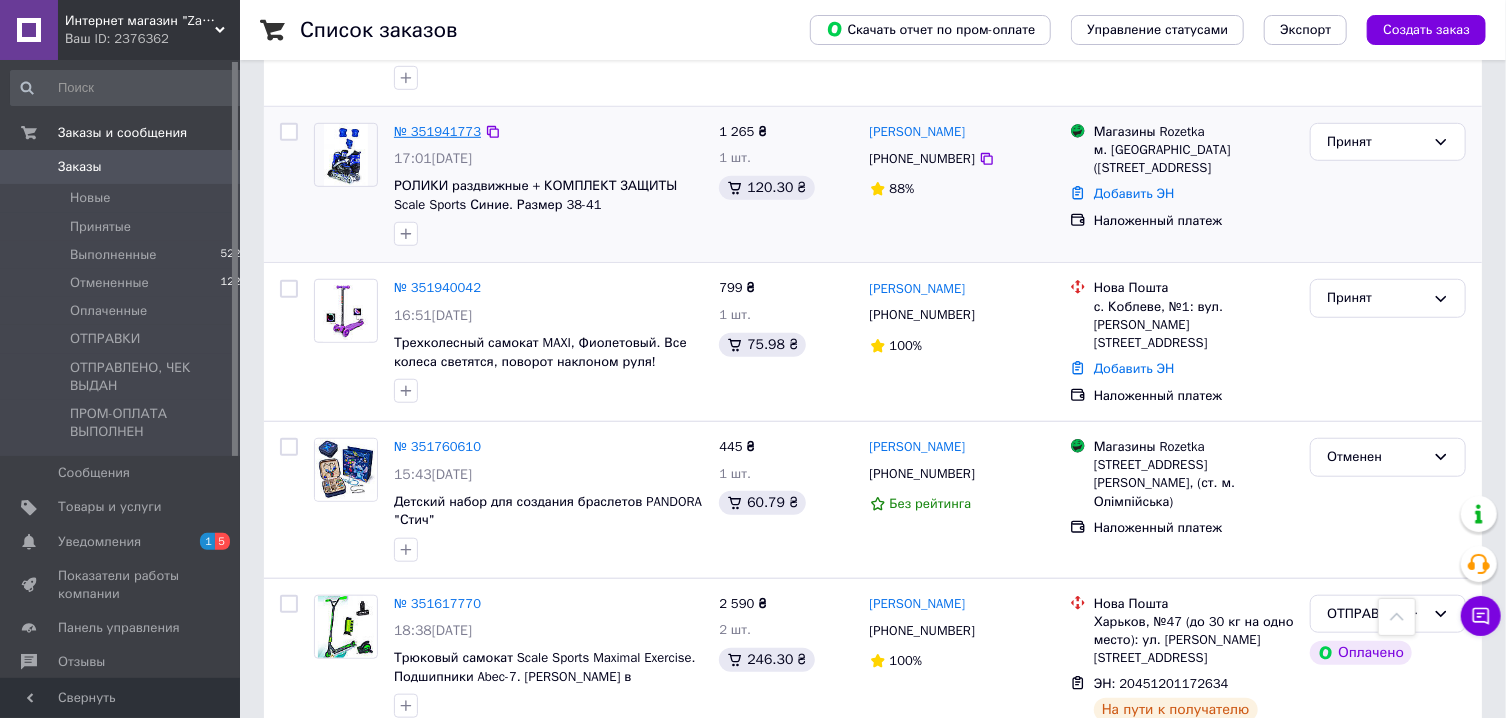 click on "№ 351941773" at bounding box center [437, 131] 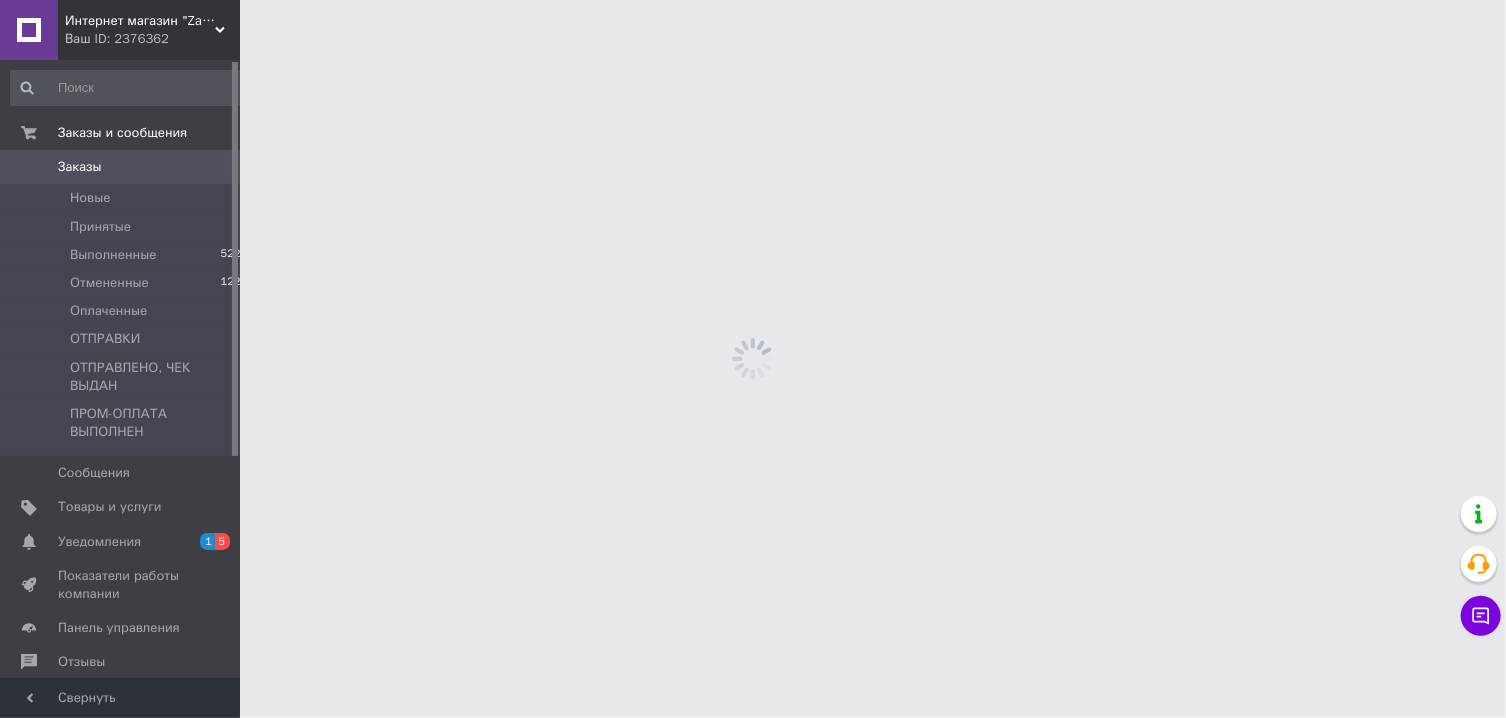 scroll, scrollTop: 0, scrollLeft: 0, axis: both 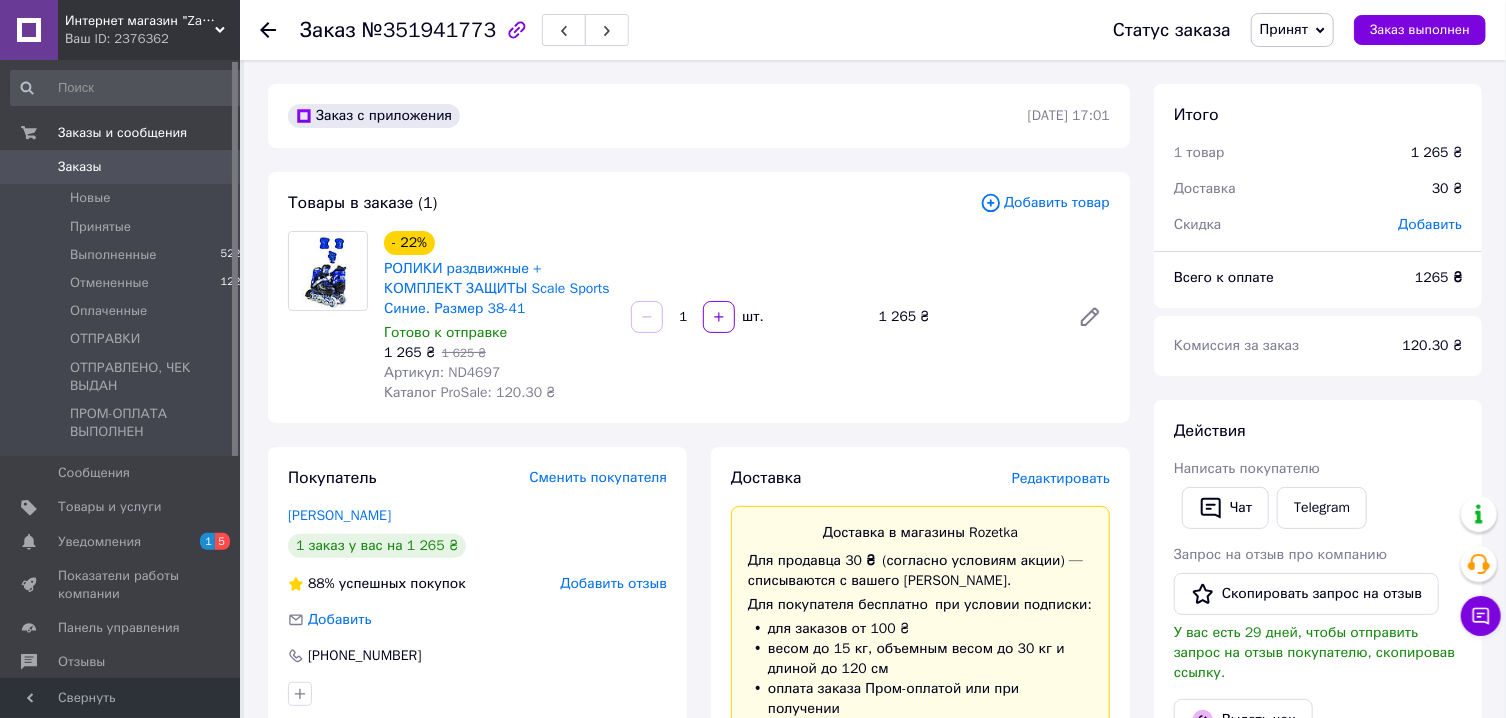 click on "Добавить товар" at bounding box center (1045, 203) 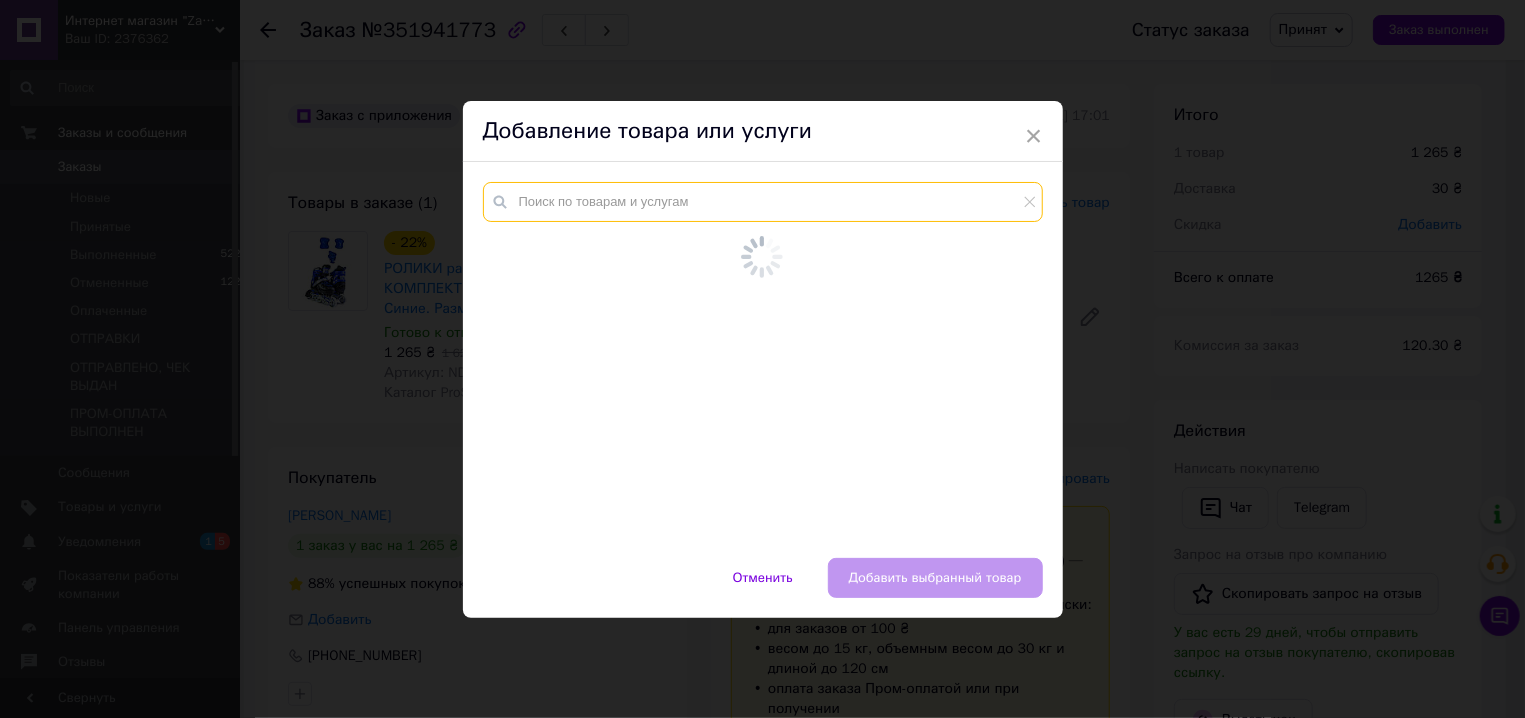 click at bounding box center [763, 202] 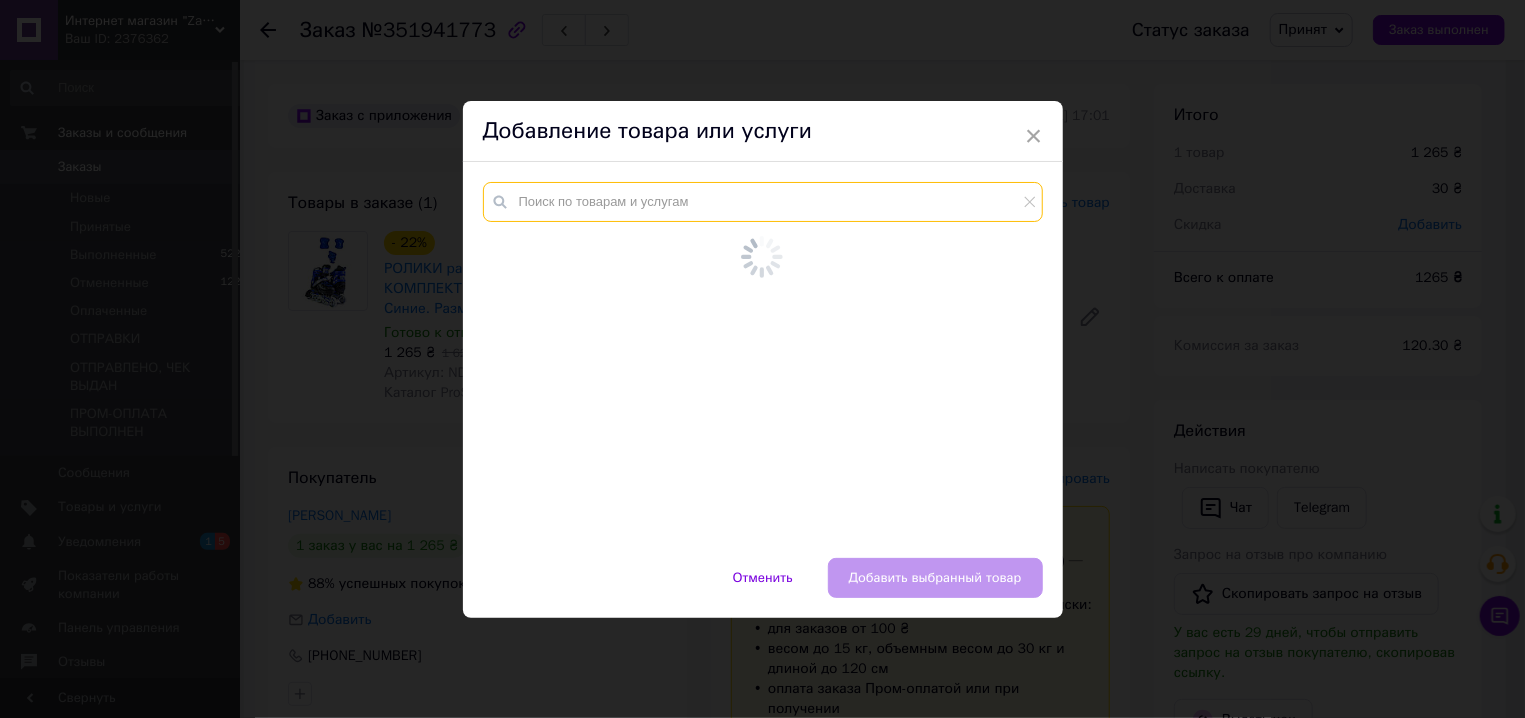 paste on "DSD0014" 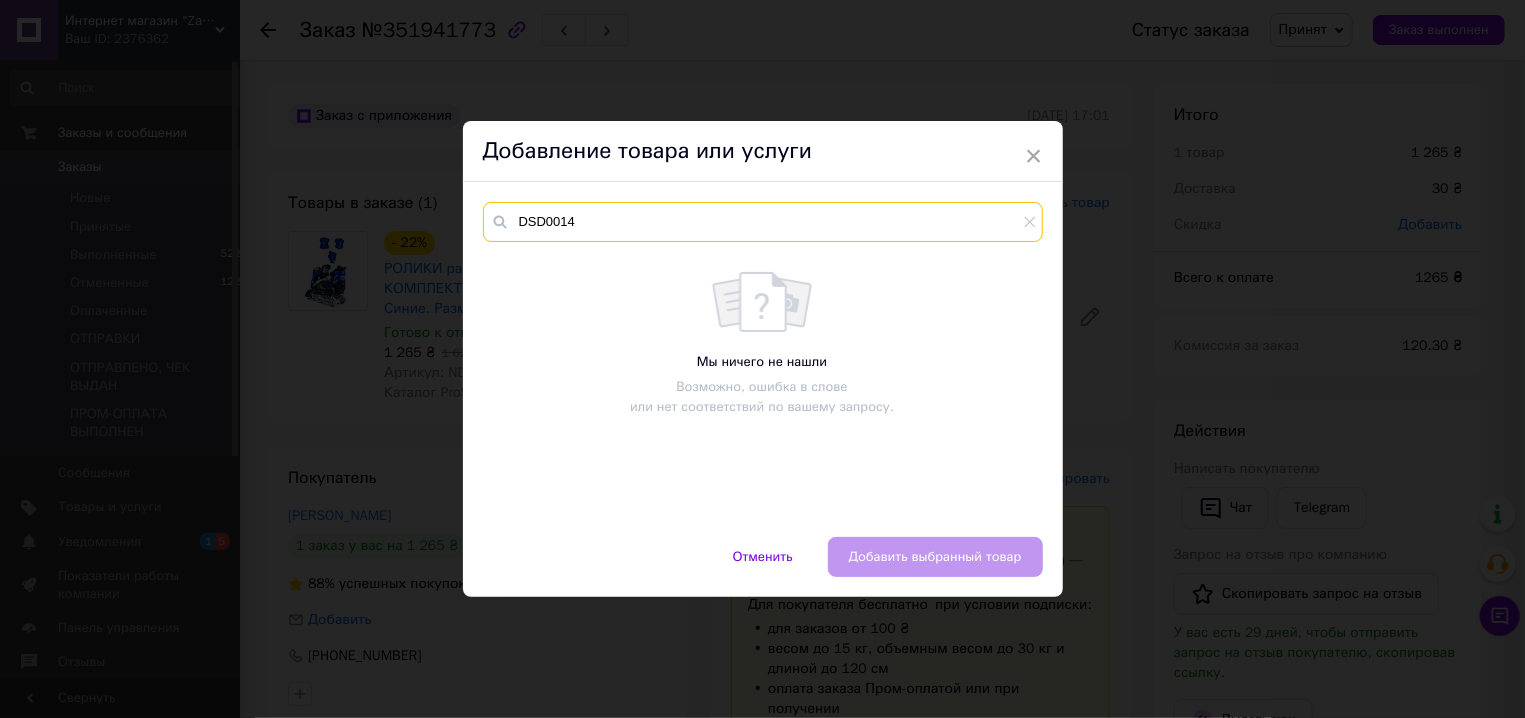 click on "DSD0014" at bounding box center [763, 222] 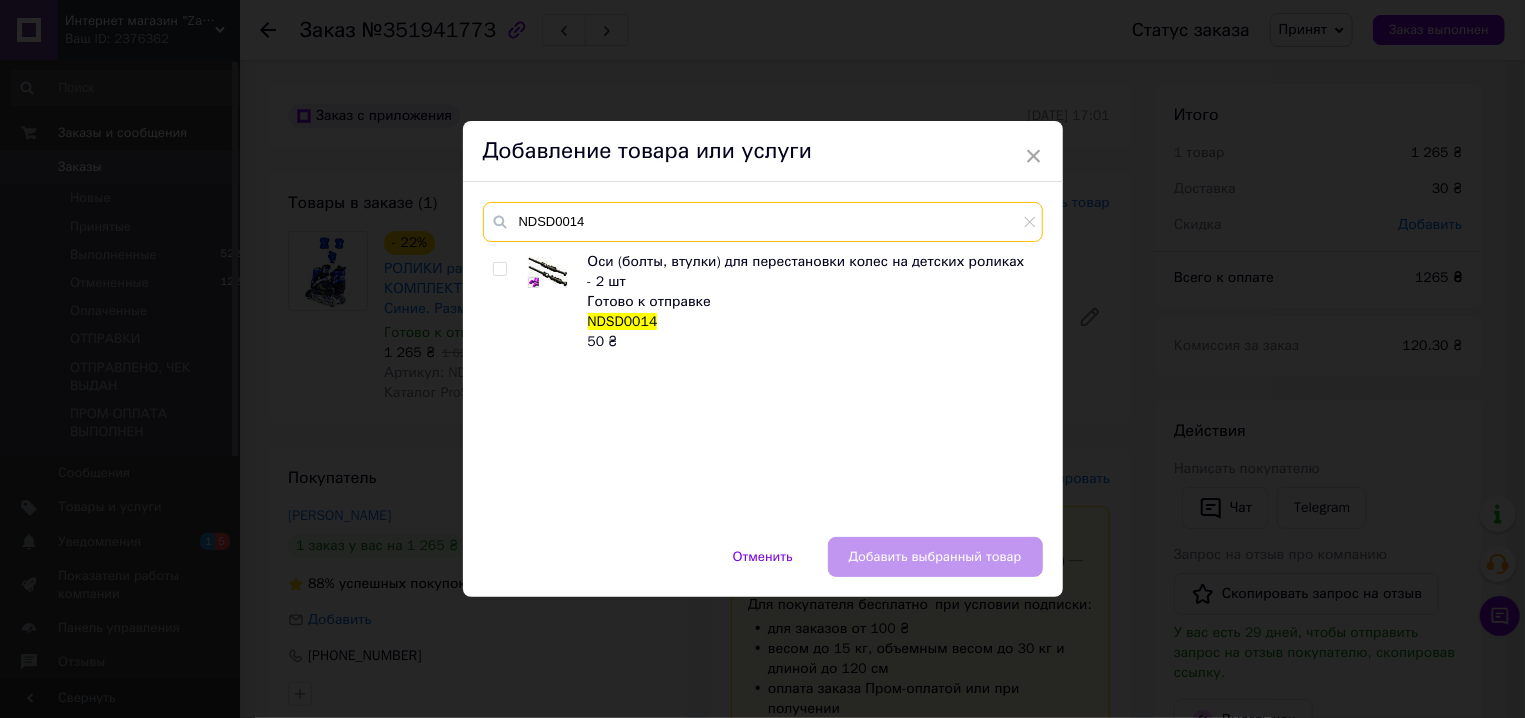 type on "NDSD0014" 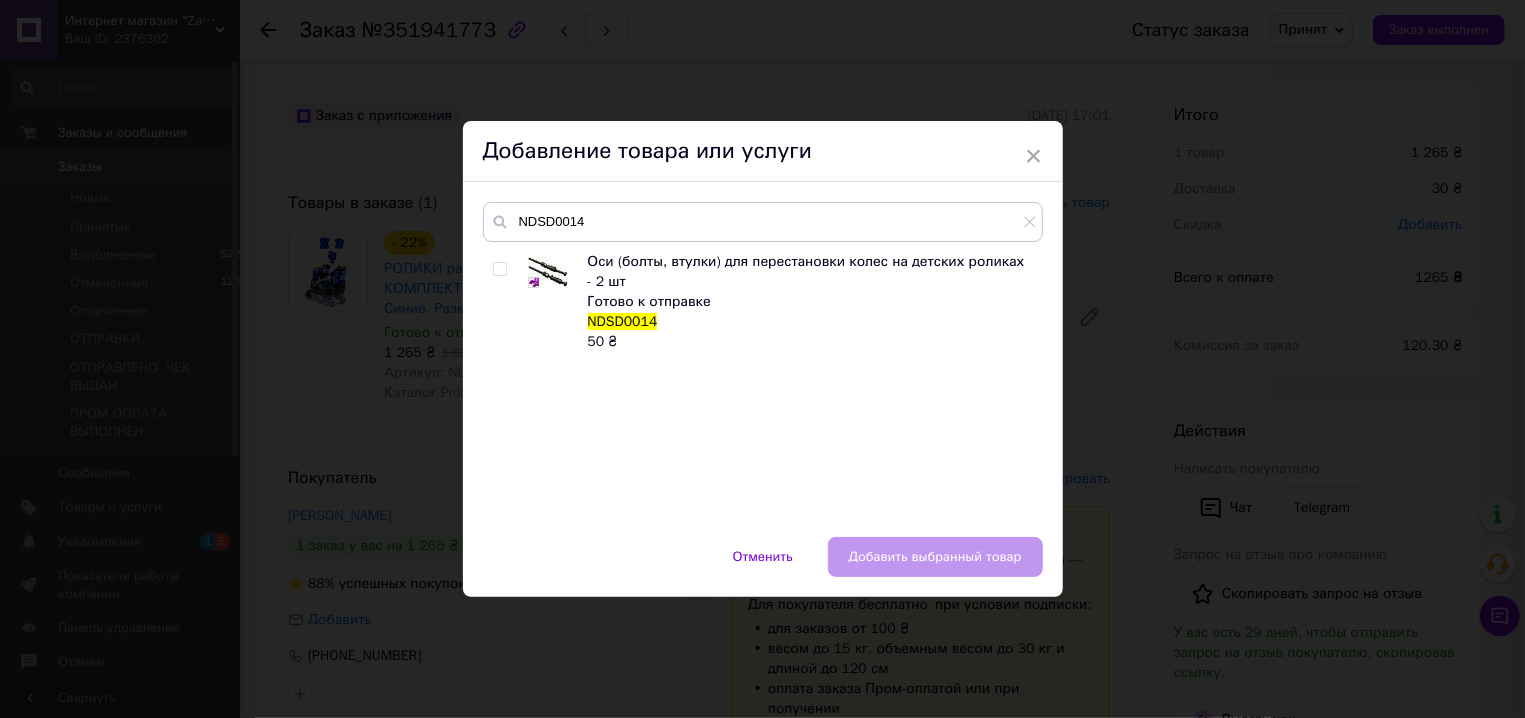 click at bounding box center [499, 269] 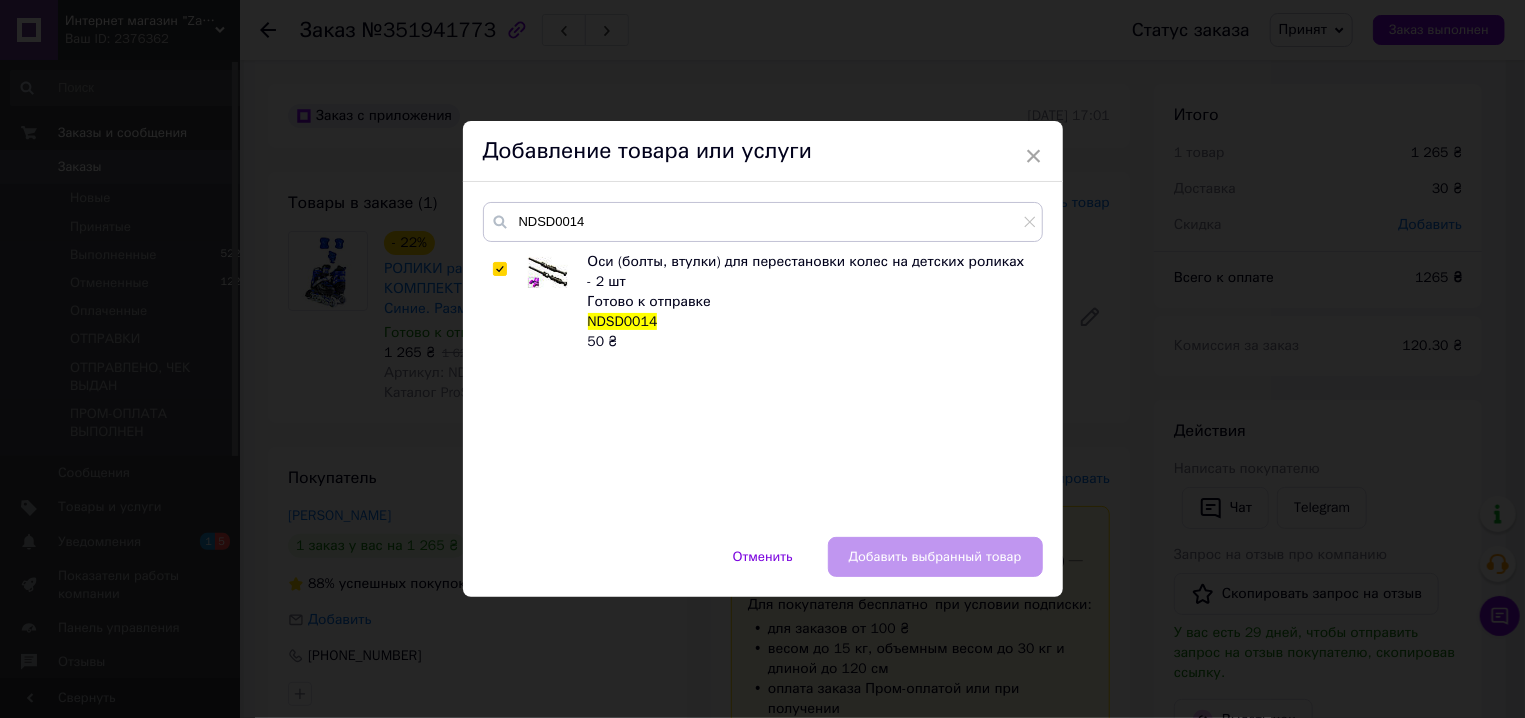 checkbox on "true" 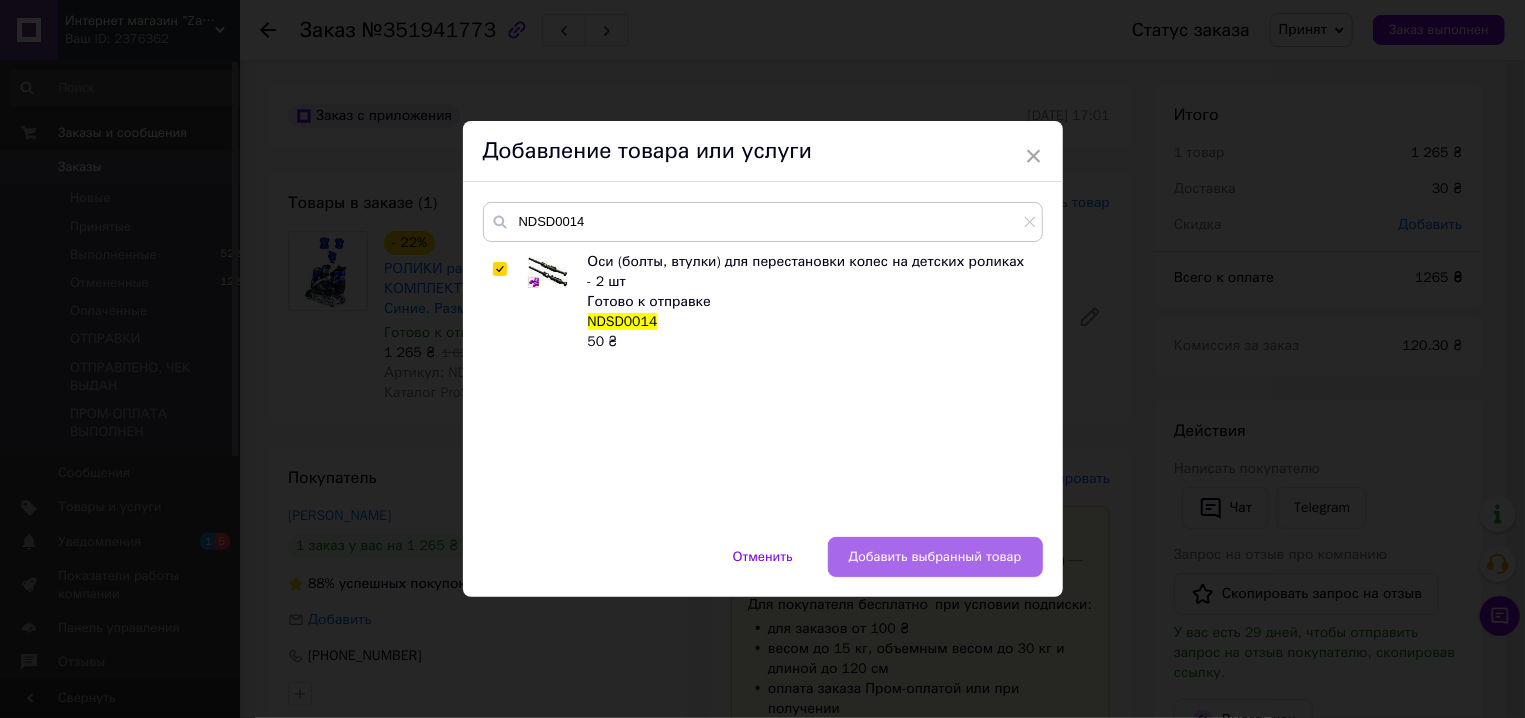 click on "Добавить выбранный товар" at bounding box center [935, 557] 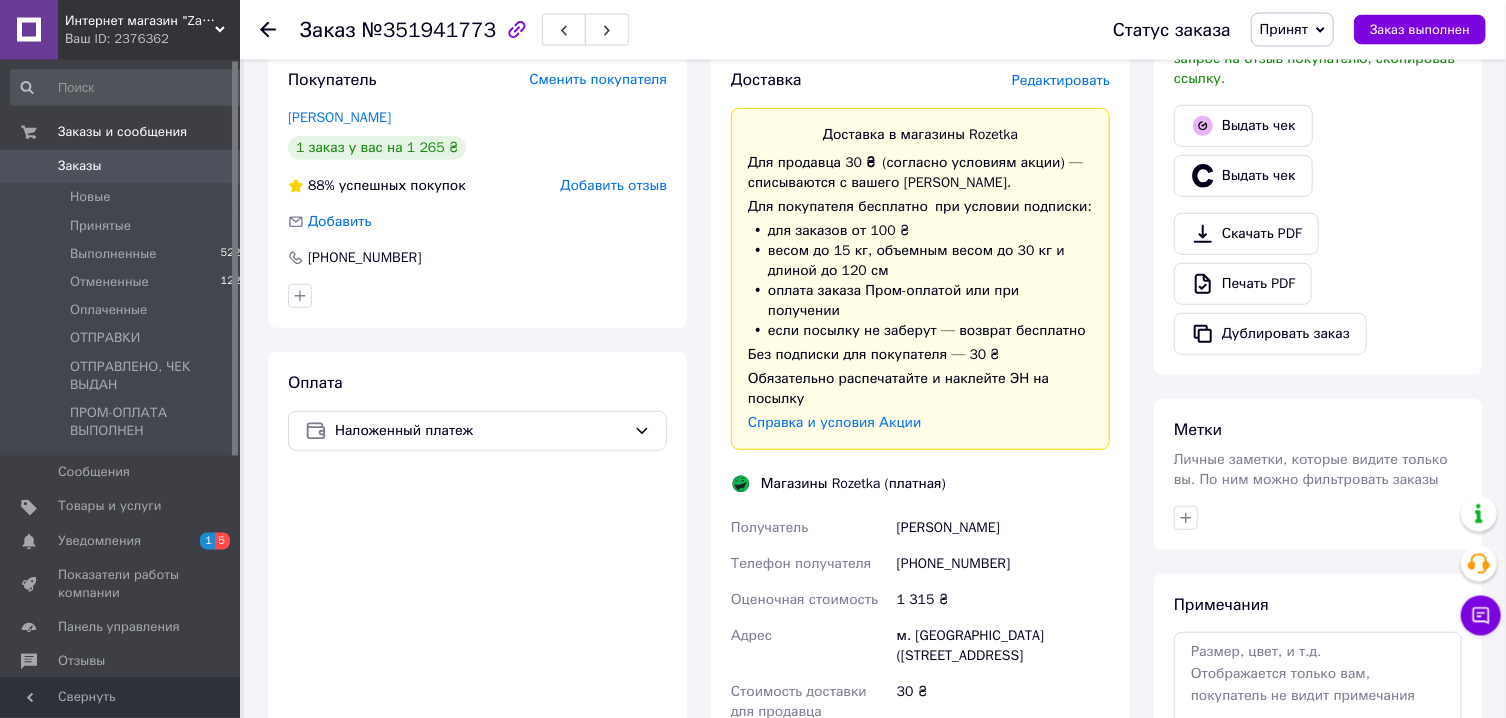 scroll, scrollTop: 750, scrollLeft: 0, axis: vertical 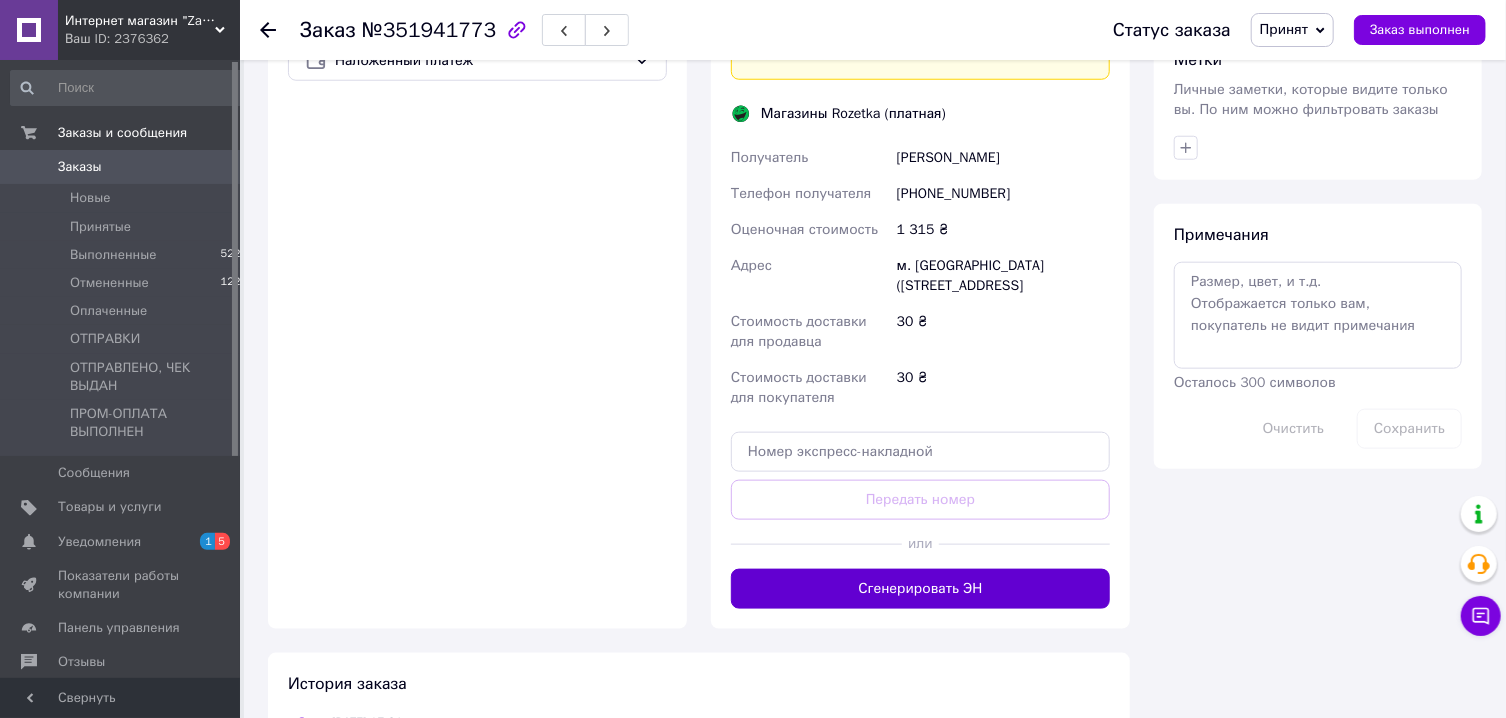 click on "Сгенерировать ЭН" at bounding box center [920, 589] 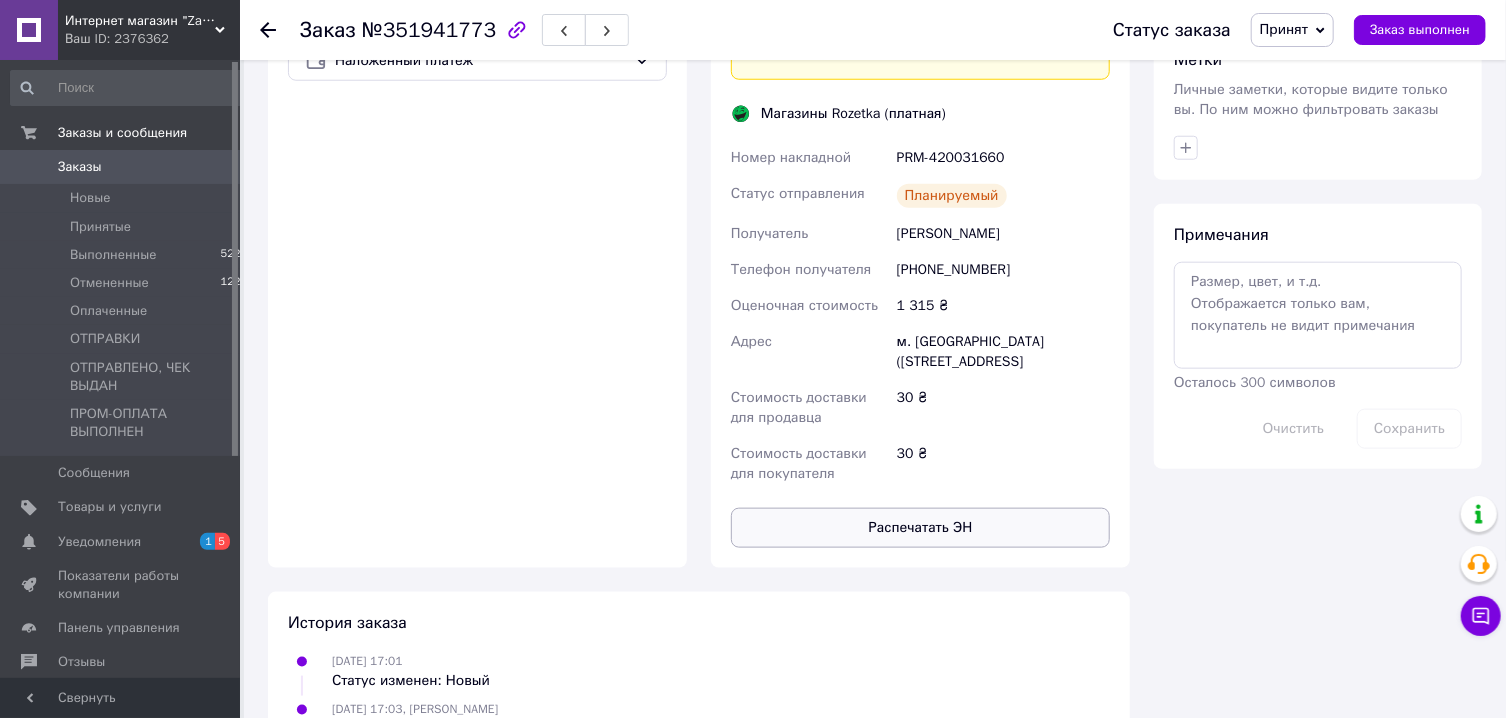 click on "Распечатать ЭН" at bounding box center [920, 528] 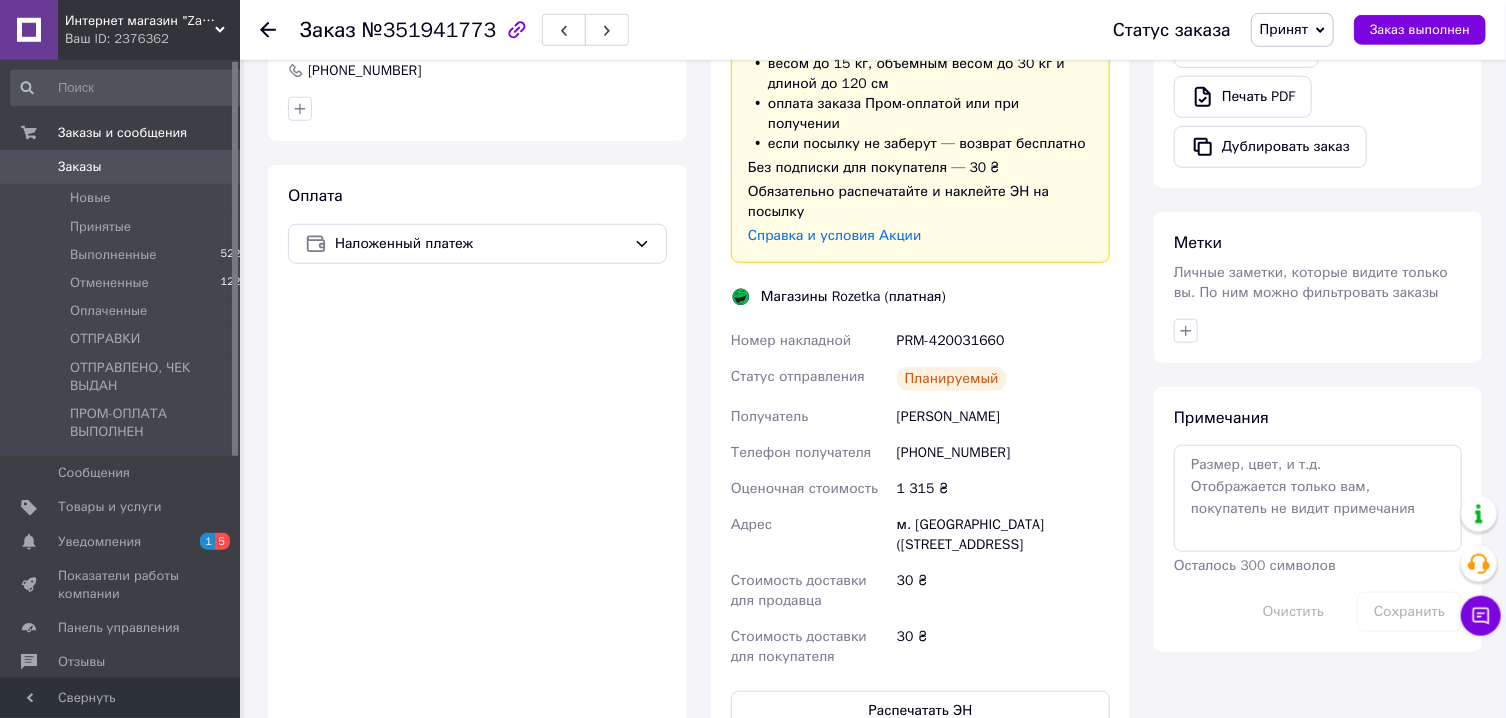 scroll, scrollTop: 643, scrollLeft: 0, axis: vertical 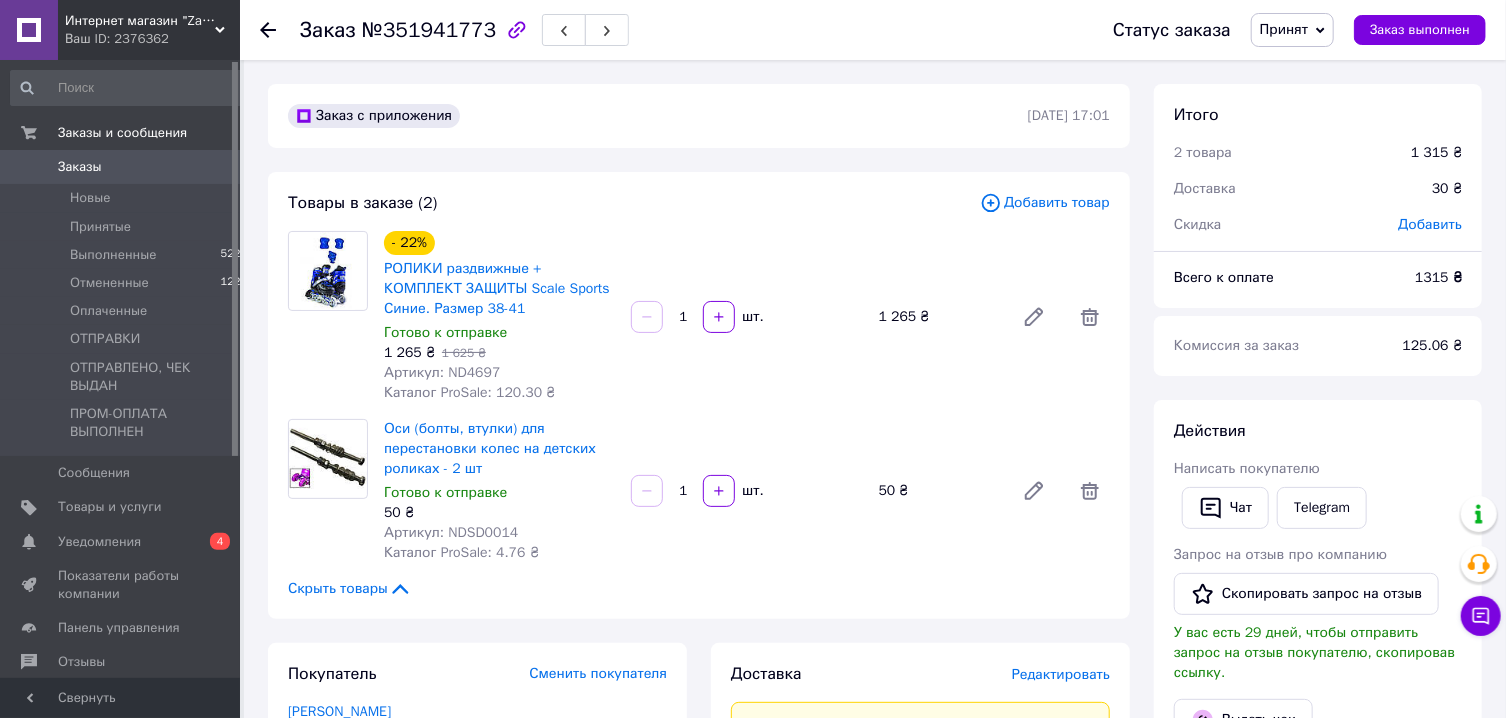 click on "Заказы" at bounding box center (121, 167) 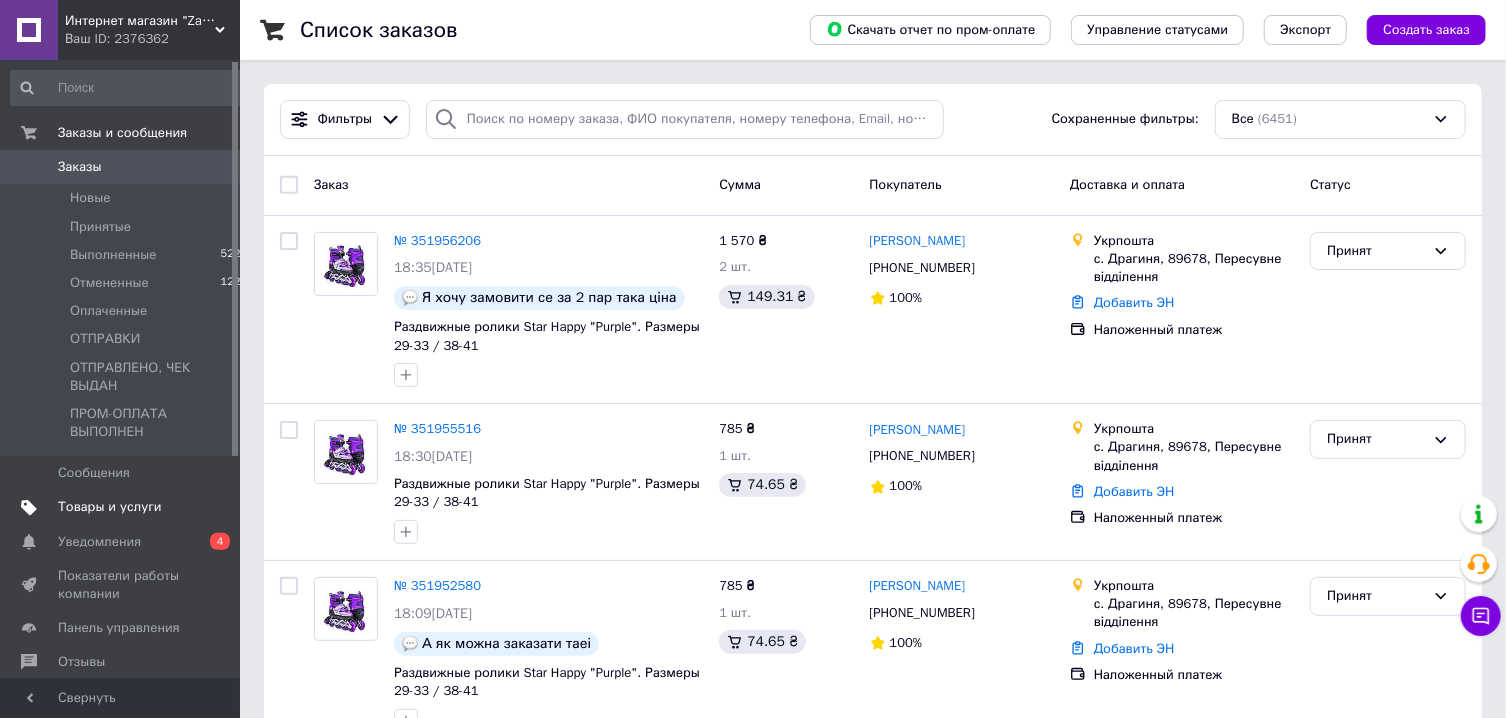 click on "Товары и услуги" at bounding box center (110, 507) 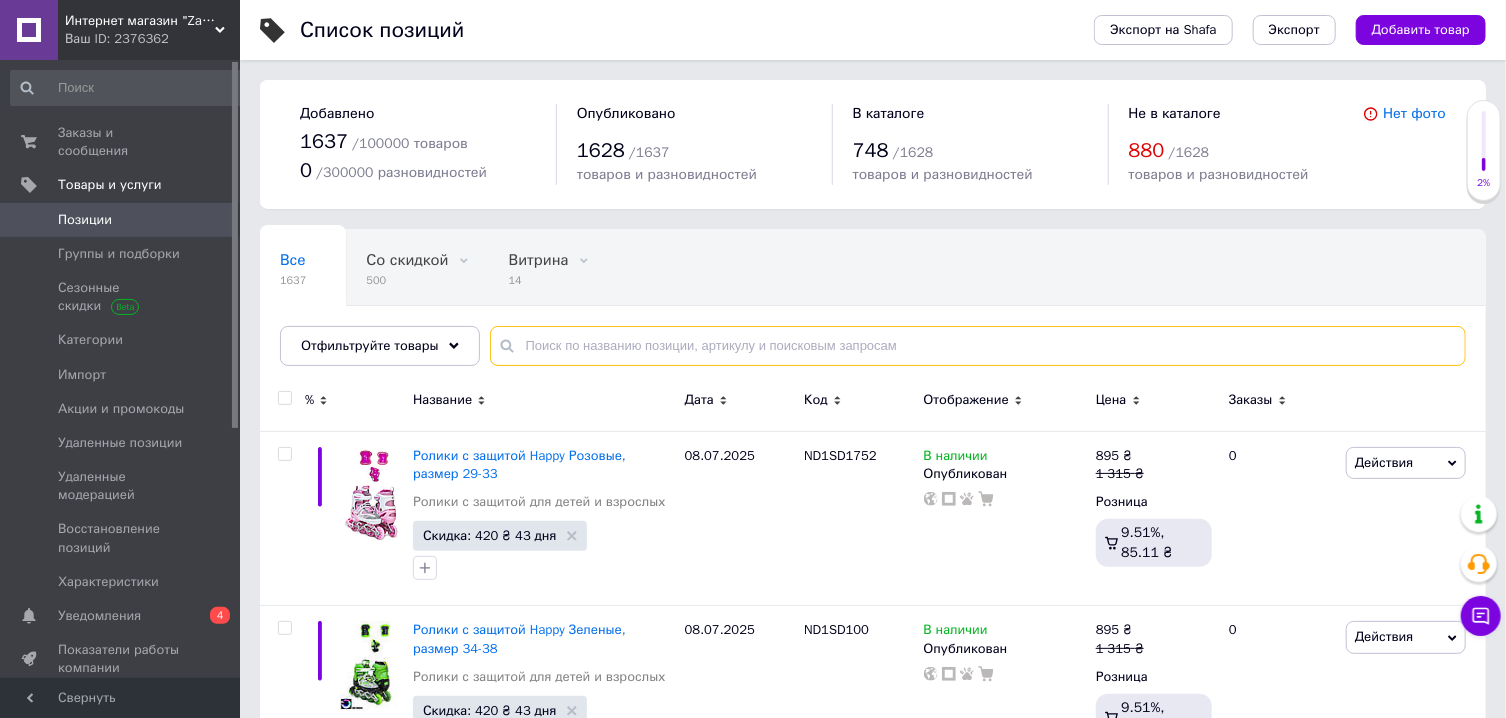 click at bounding box center (978, 346) 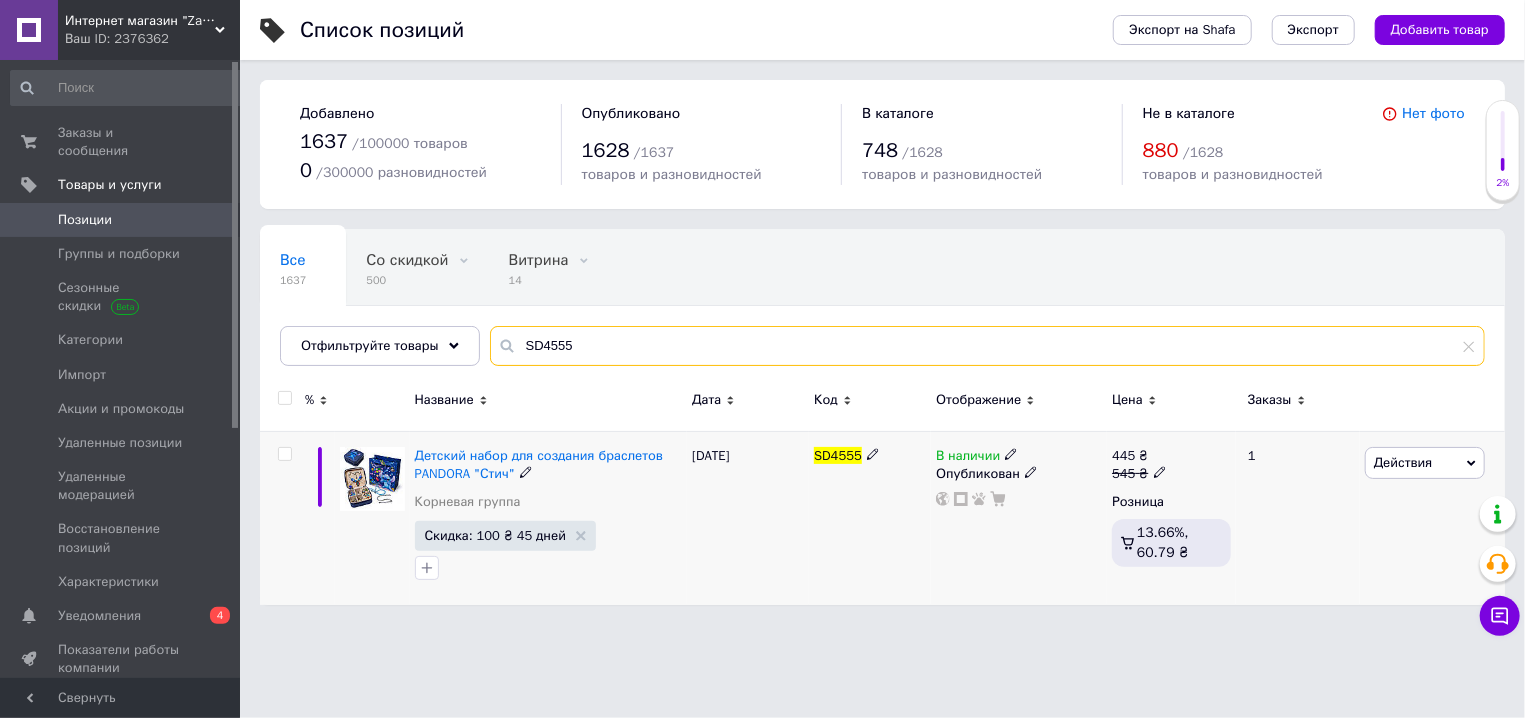 type on "SD4555" 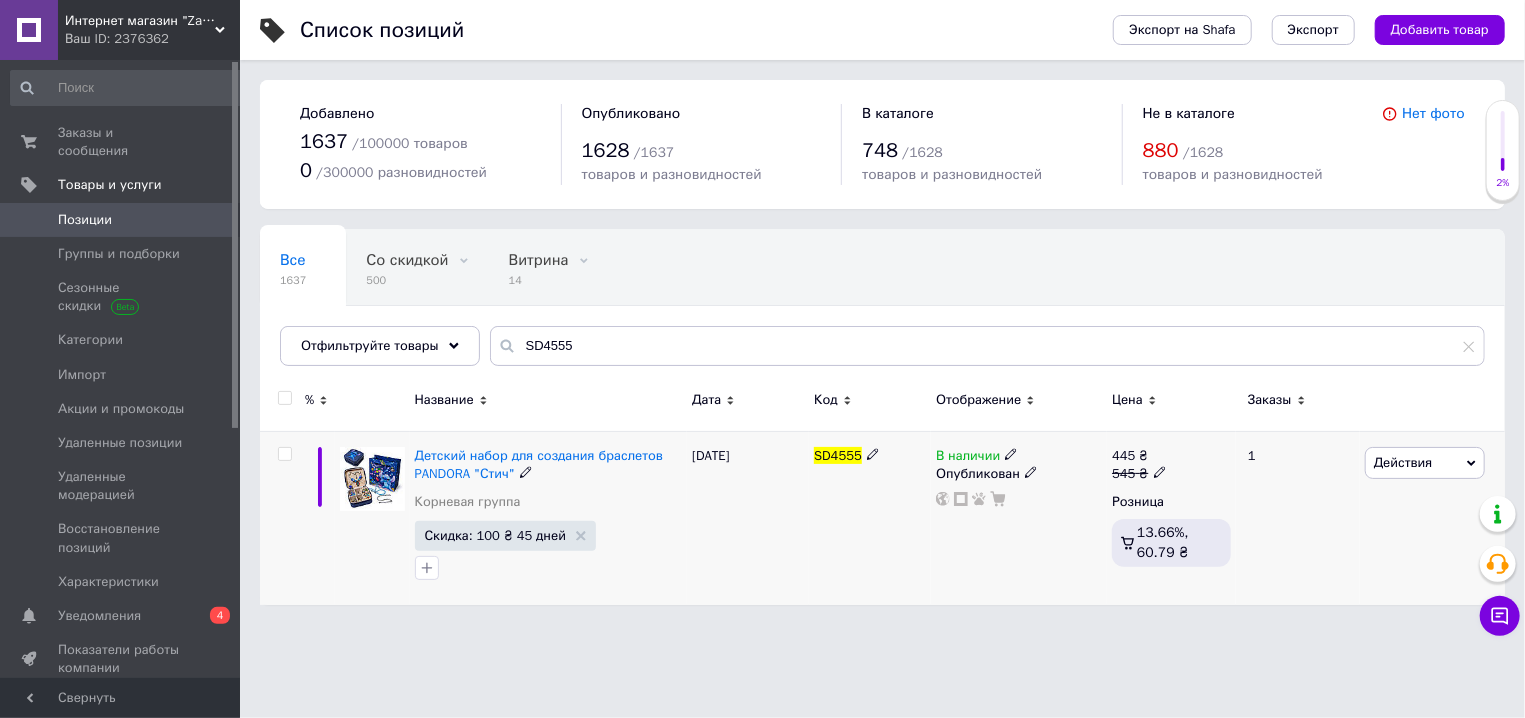 click 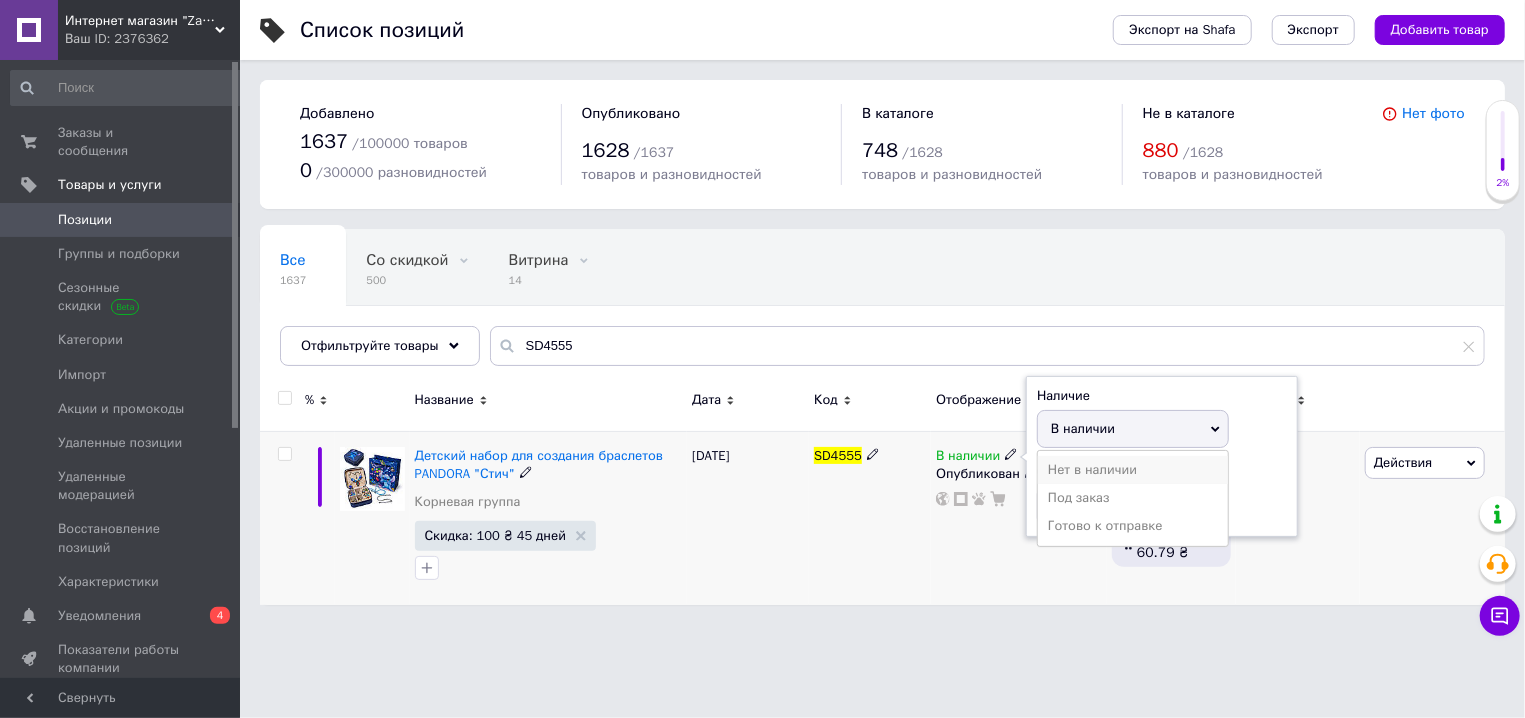 click on "Нет в наличии" at bounding box center [1133, 470] 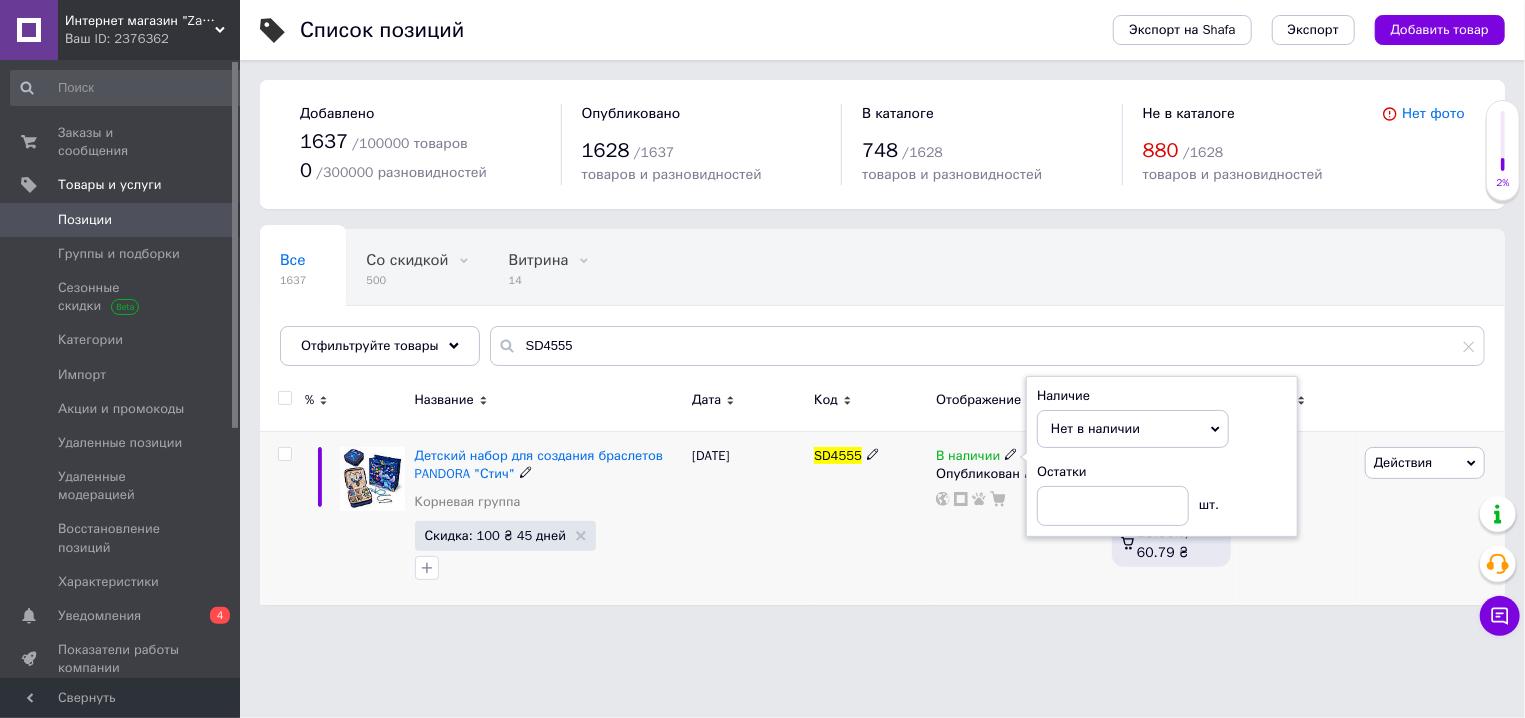 click on "SD4555" at bounding box center [870, 518] 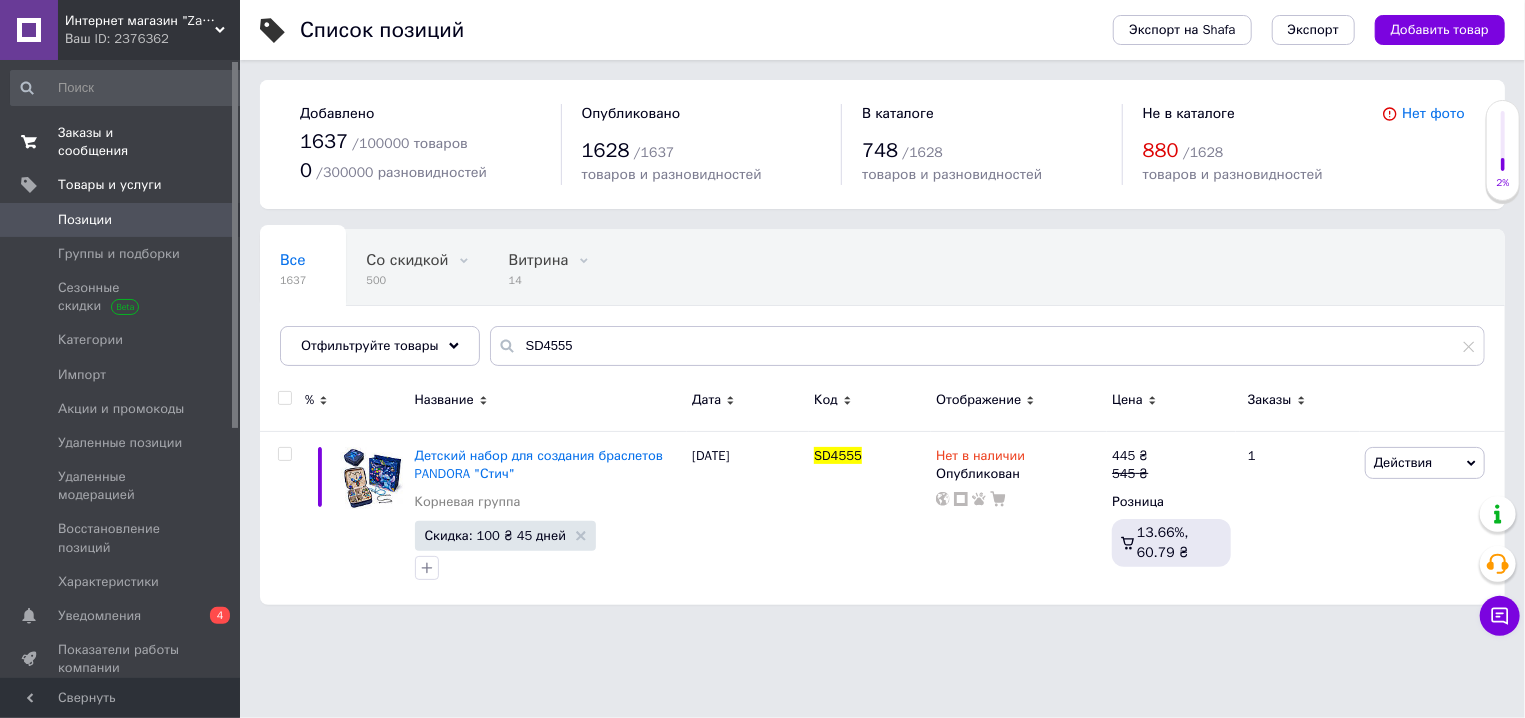 click on "Заказы и сообщения" at bounding box center [121, 142] 